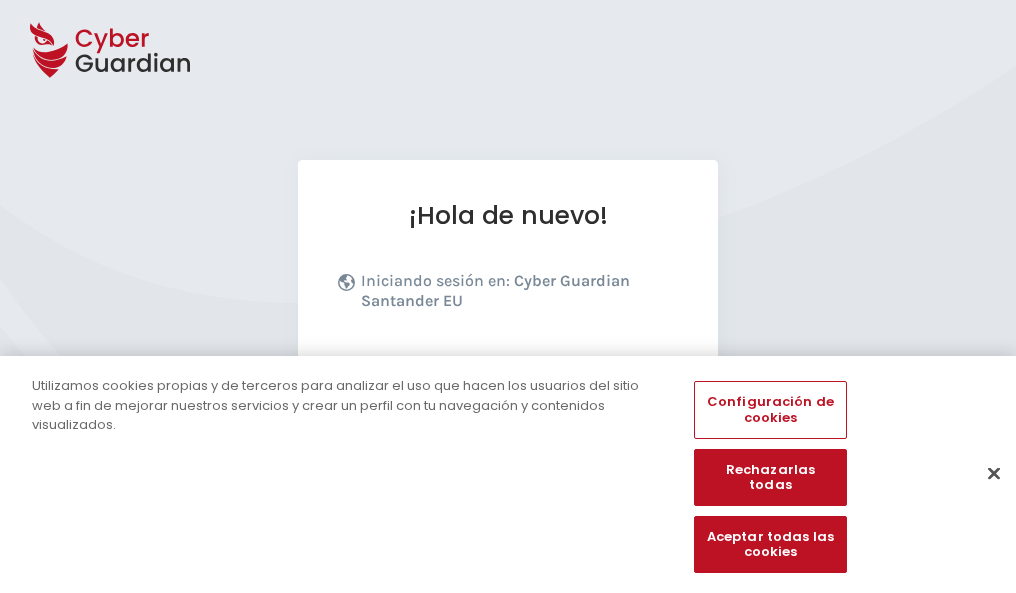 scroll, scrollTop: 245, scrollLeft: 0, axis: vertical 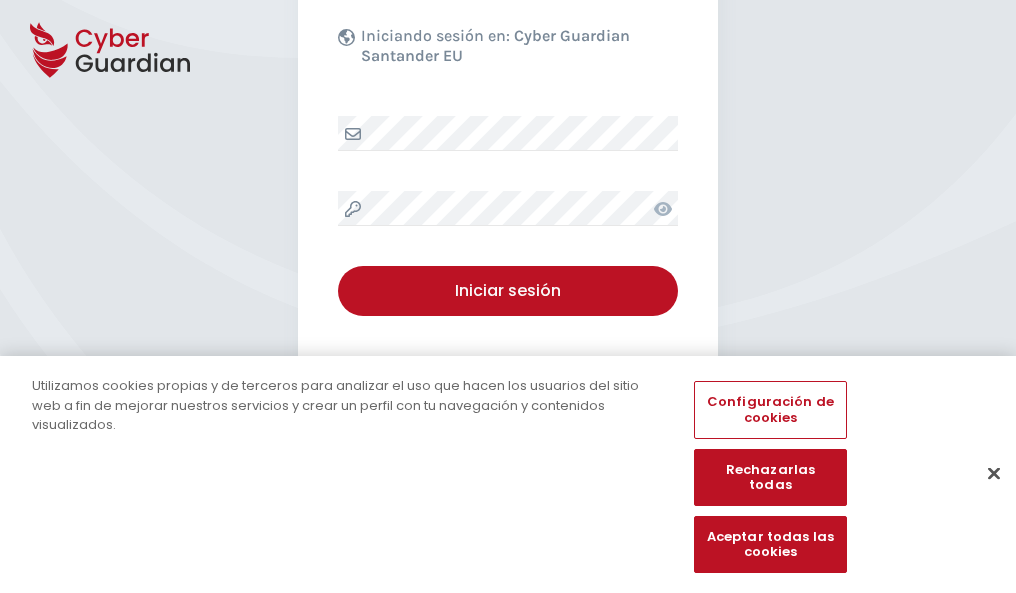 click at bounding box center [994, 473] 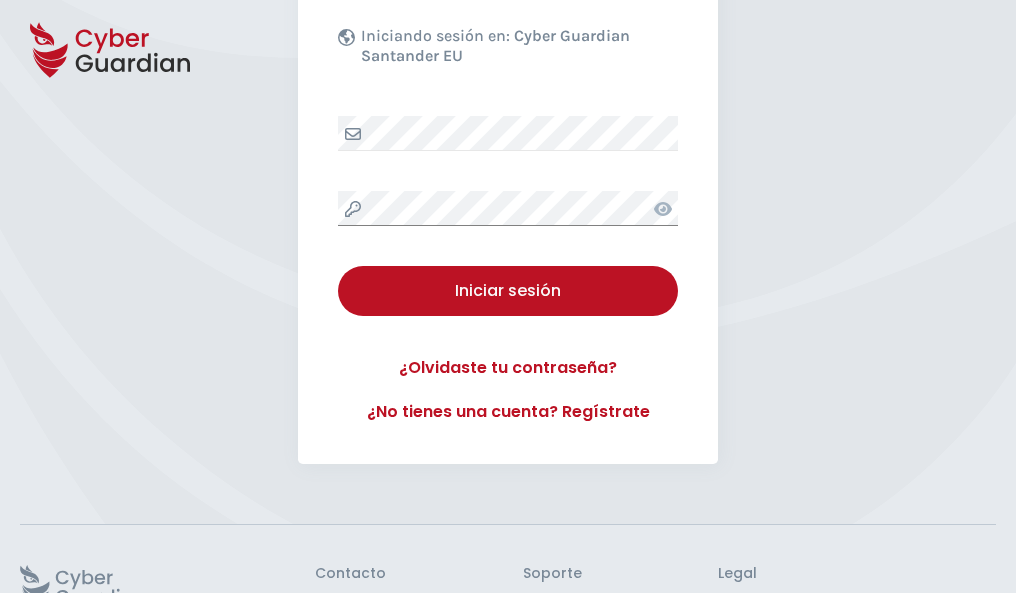 scroll, scrollTop: 389, scrollLeft: 0, axis: vertical 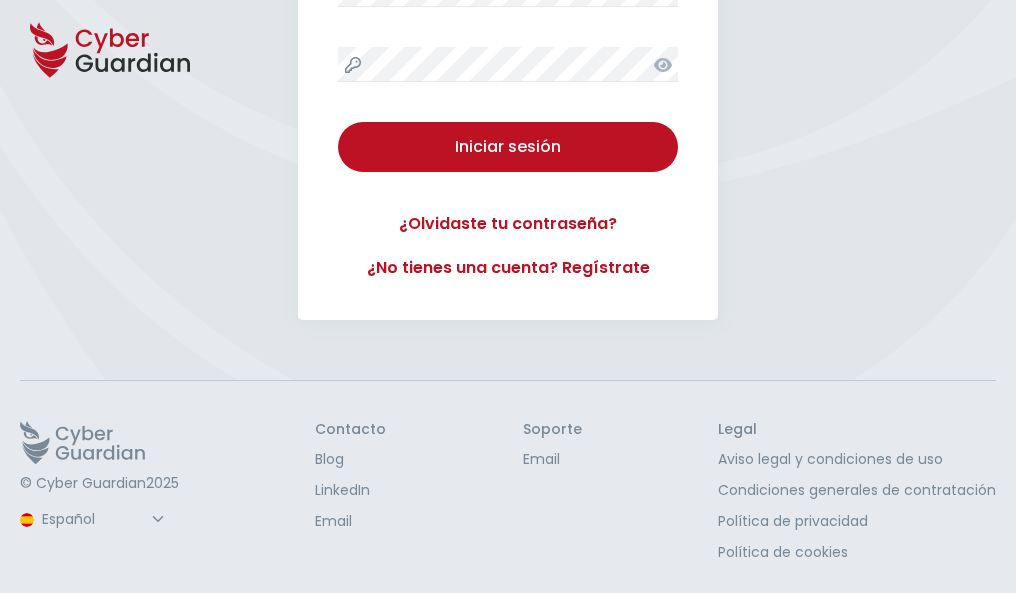 type 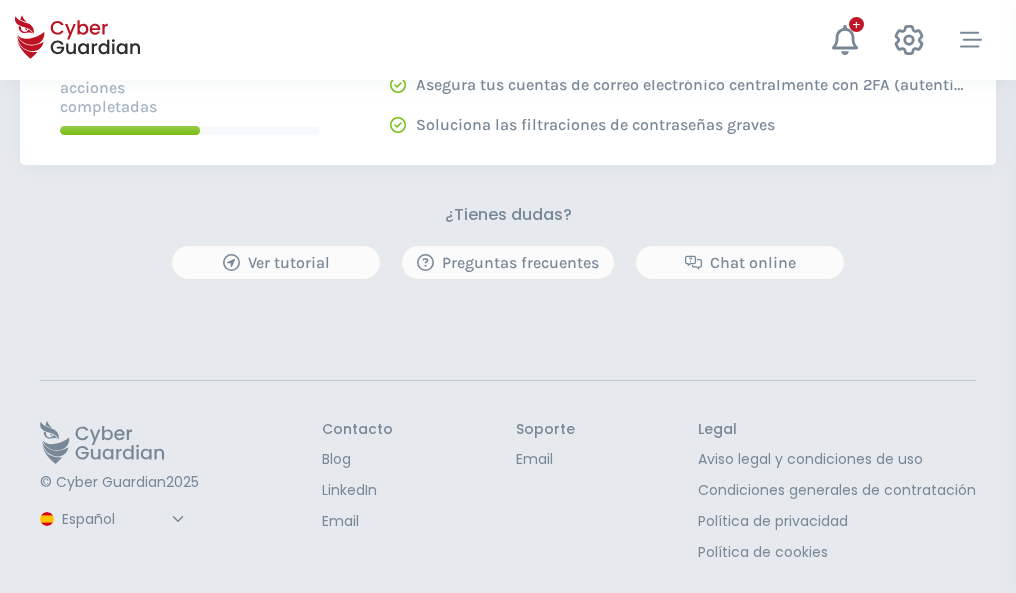 scroll, scrollTop: 0, scrollLeft: 0, axis: both 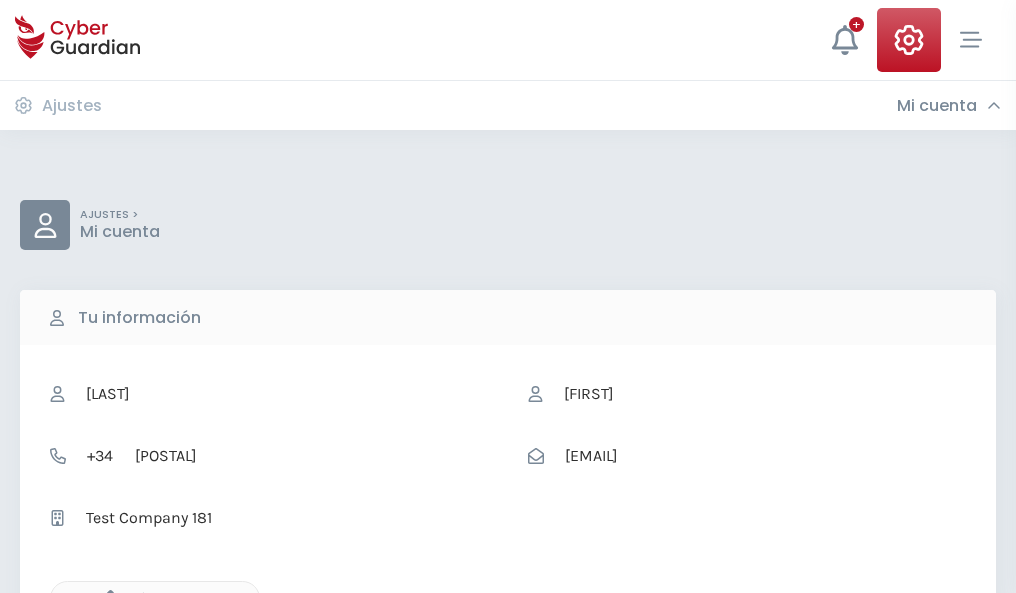 click 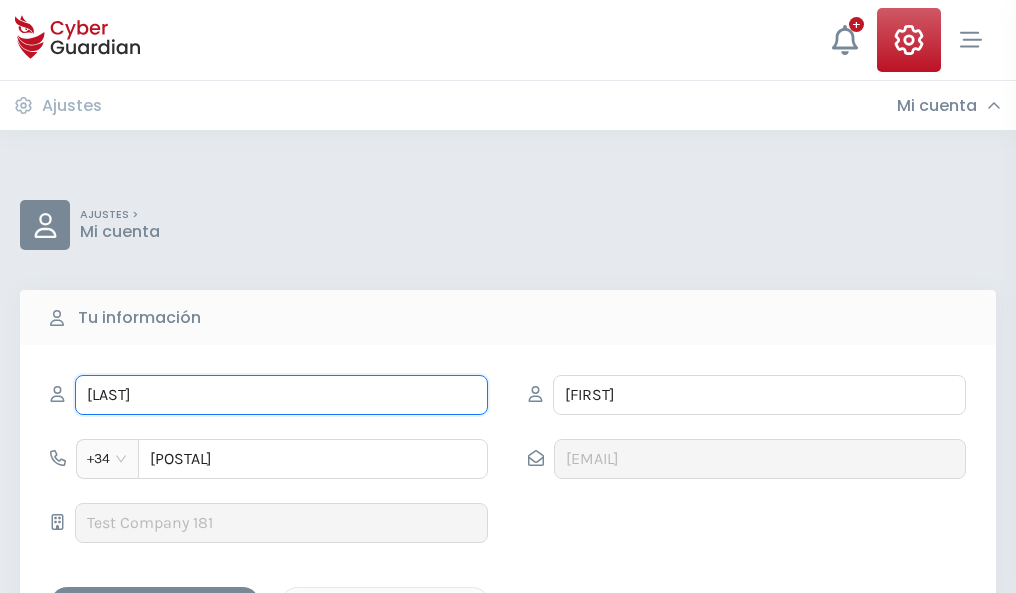 click on "FLORENTINO" at bounding box center (281, 395) 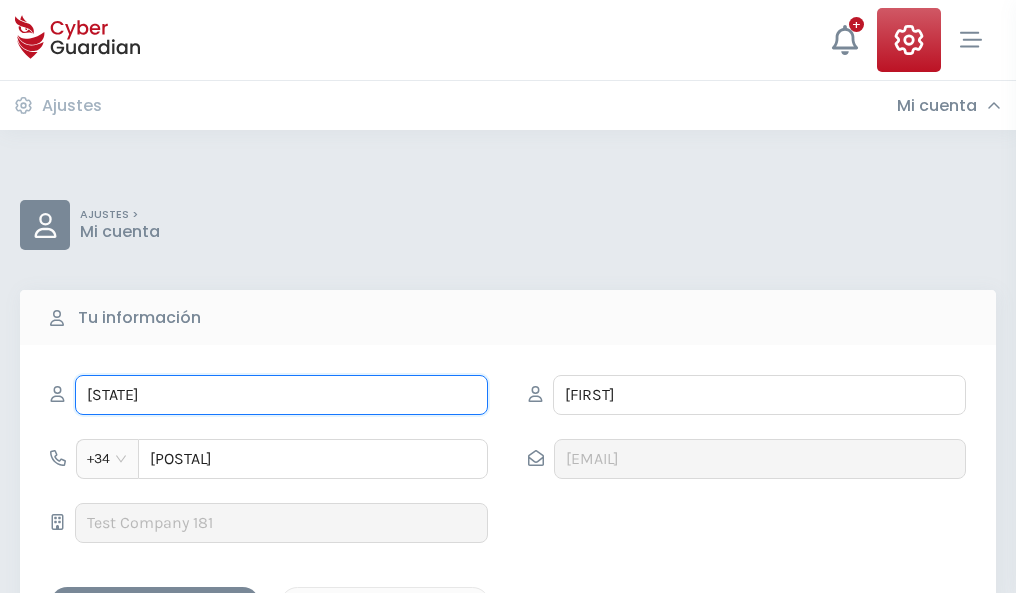 type on "F" 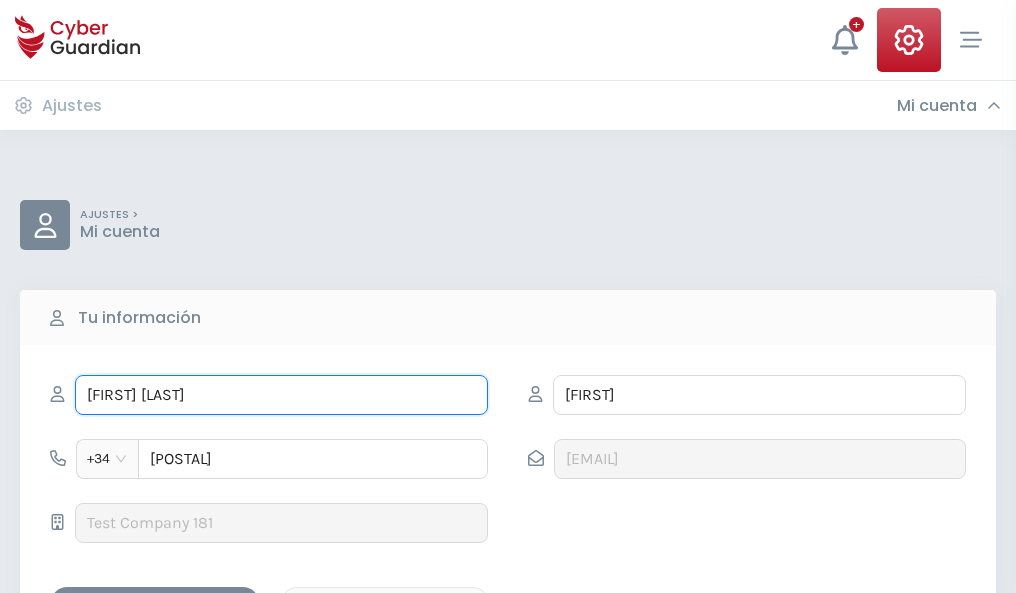 type on "Ana Belén" 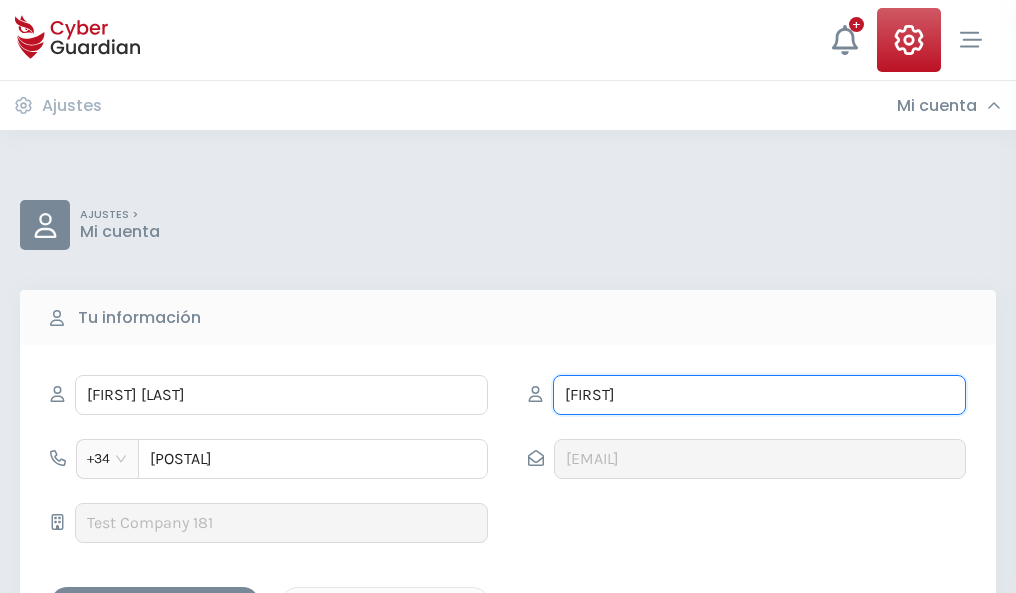 click on "MARCO" at bounding box center [759, 395] 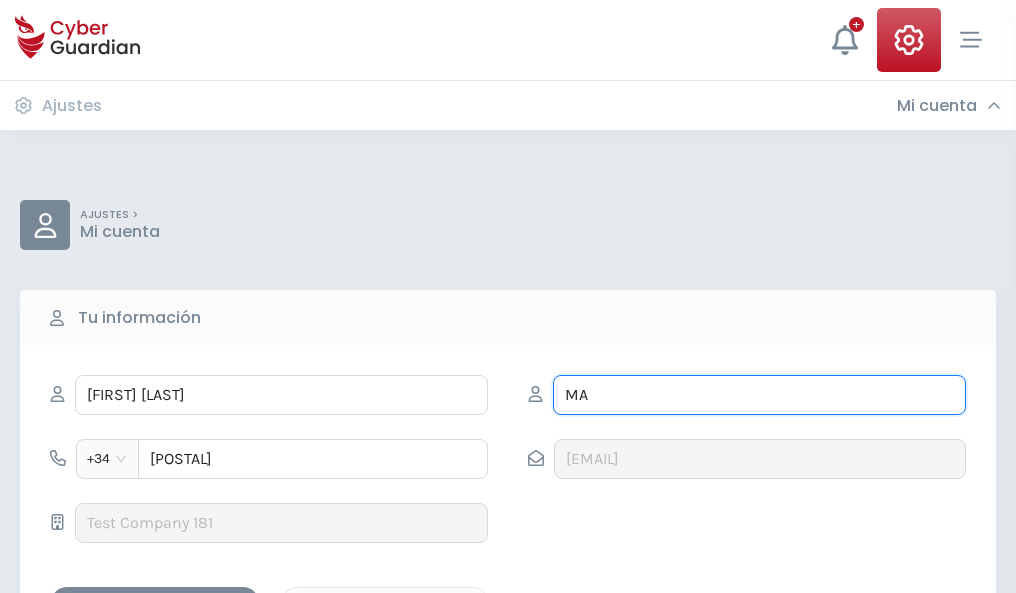 type on "M" 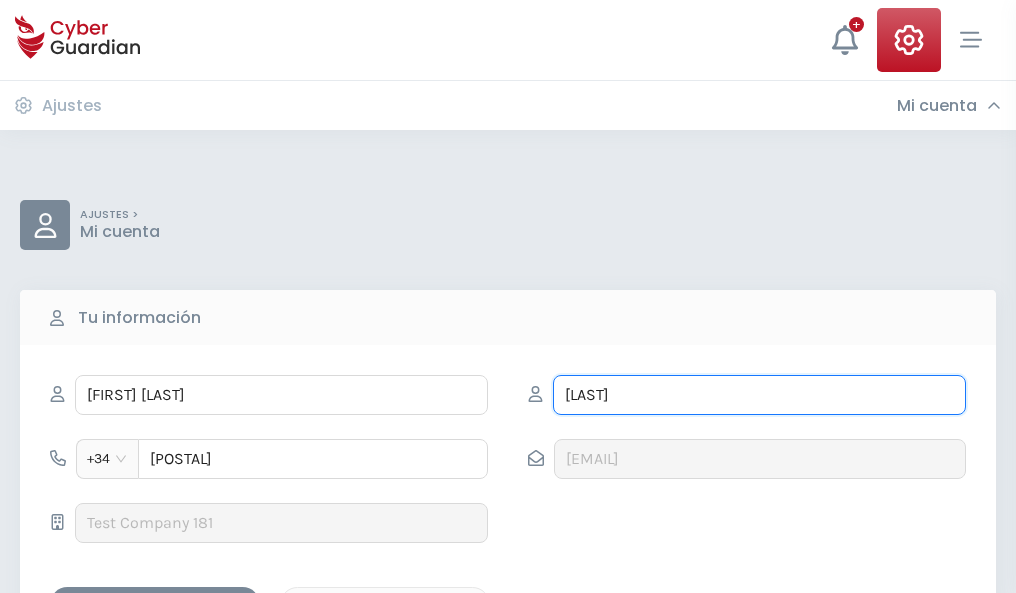 type on "Capdevila" 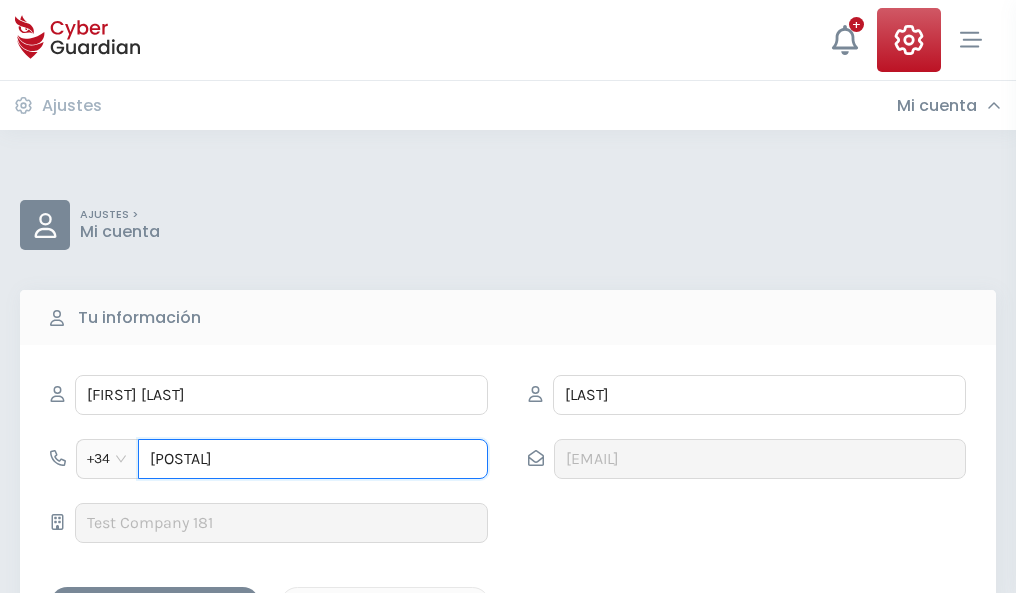 click on "985661450" at bounding box center (313, 459) 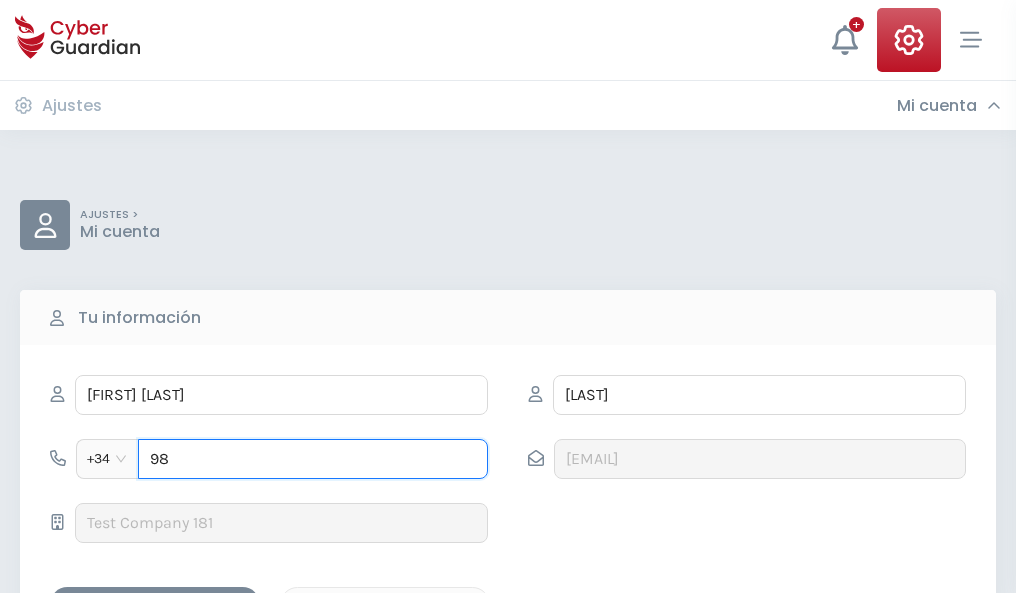 type on "9" 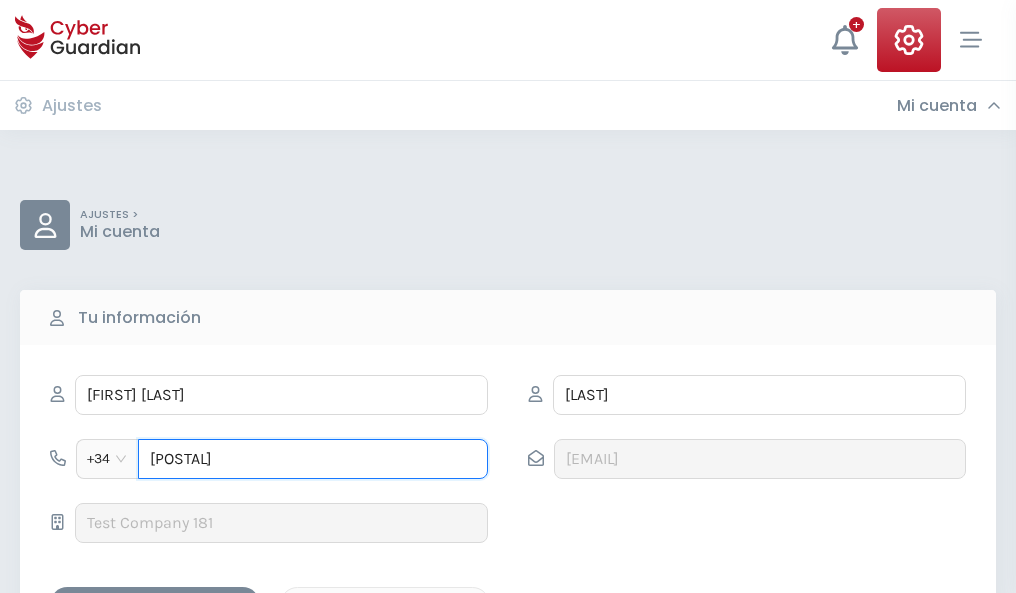 type on "983232202" 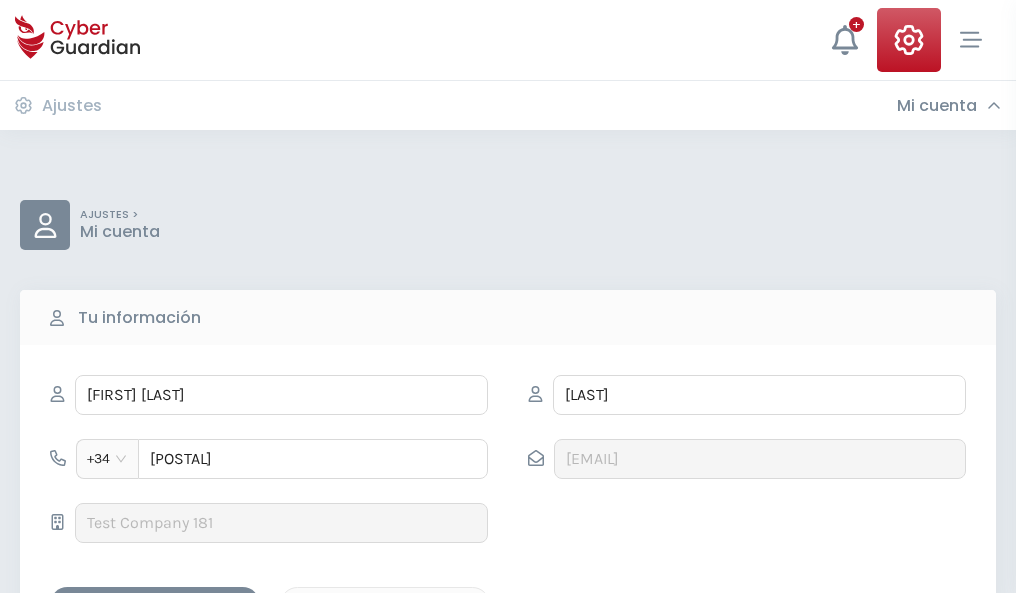 click on "Guardar cambios" at bounding box center [155, 604] 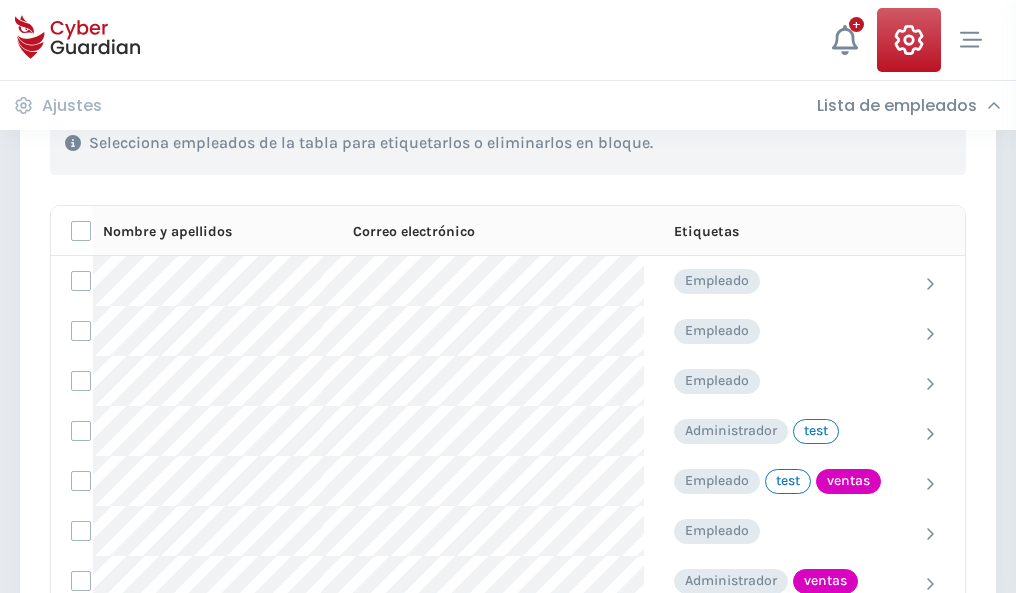 scroll, scrollTop: 906, scrollLeft: 0, axis: vertical 